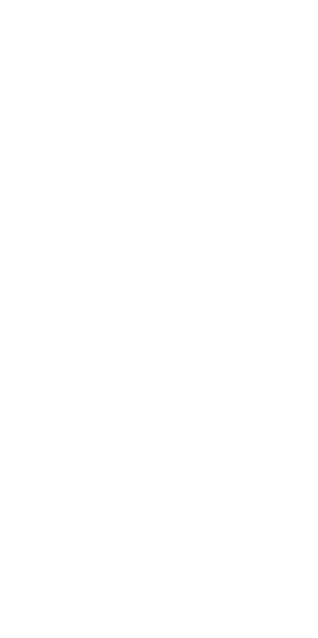 scroll, scrollTop: 0, scrollLeft: 0, axis: both 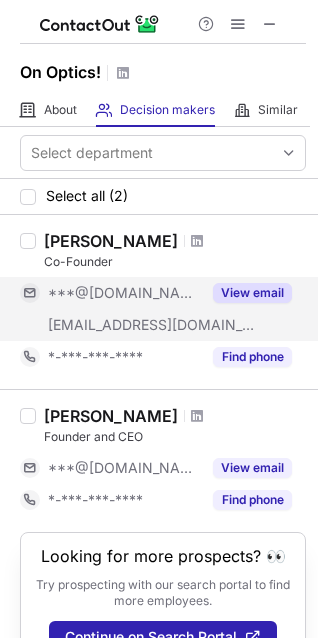click on "View email" at bounding box center (252, 293) 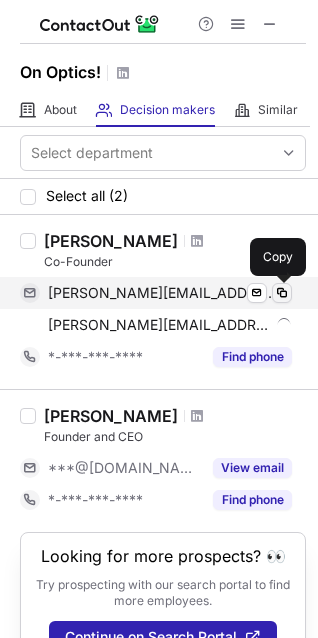click at bounding box center [282, 293] 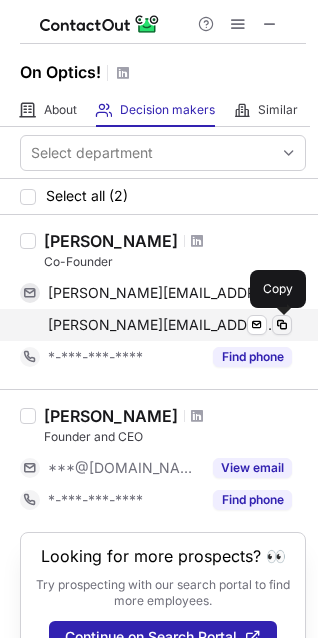 click at bounding box center (282, 325) 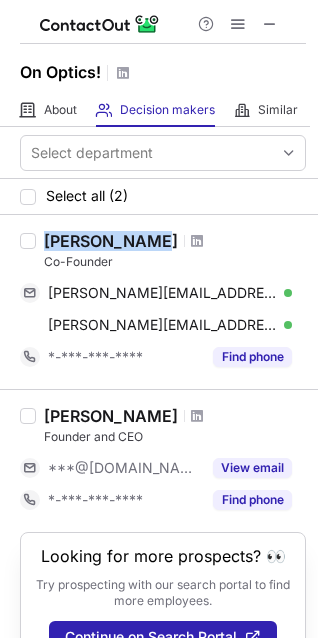 drag, startPoint x: 41, startPoint y: 242, endPoint x: 137, endPoint y: 249, distance: 96.25487 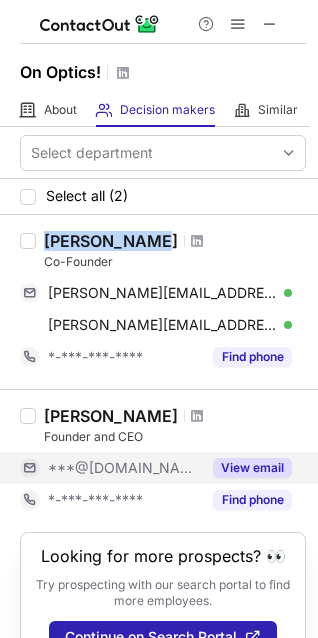 click on "View email" at bounding box center (252, 468) 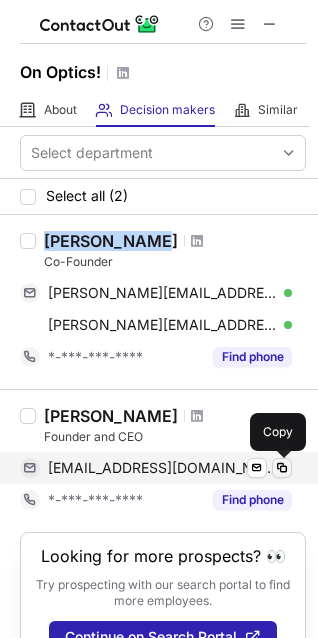 click at bounding box center (282, 468) 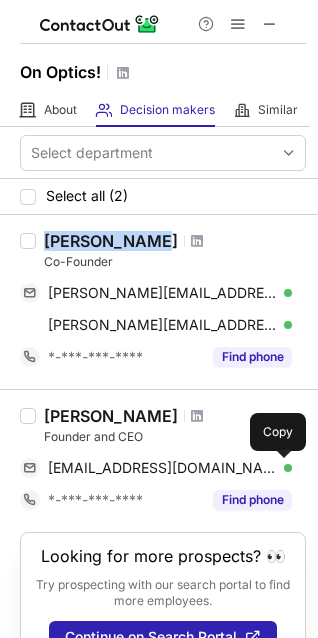 click on "Jian Xu Founder and CEO xujian769@hotmail.com Verified Send email Copy *-***-***-**** Find phone" at bounding box center [159, 460] 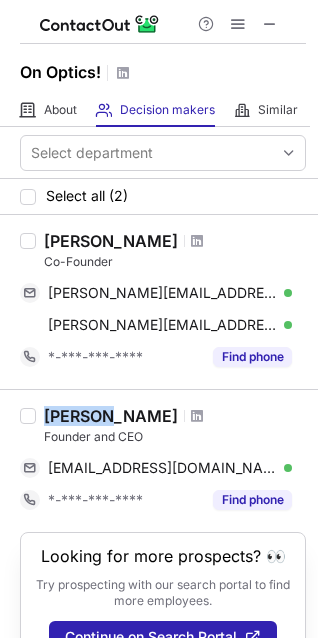 drag, startPoint x: 45, startPoint y: 416, endPoint x: 102, endPoint y: 420, distance: 57.14018 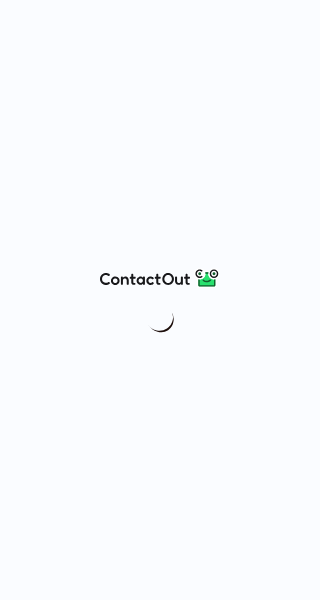 scroll, scrollTop: 0, scrollLeft: 0, axis: both 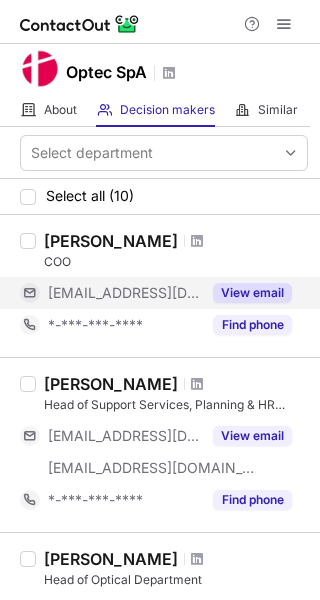 click on "View email" at bounding box center (252, 293) 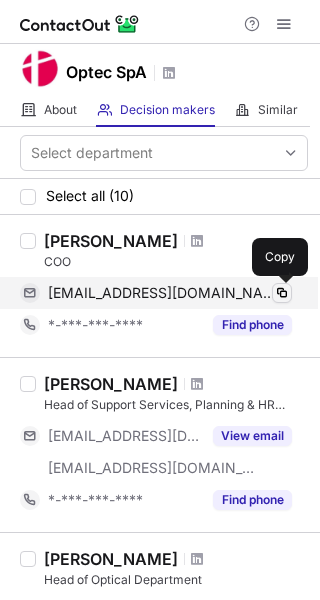 click at bounding box center [282, 293] 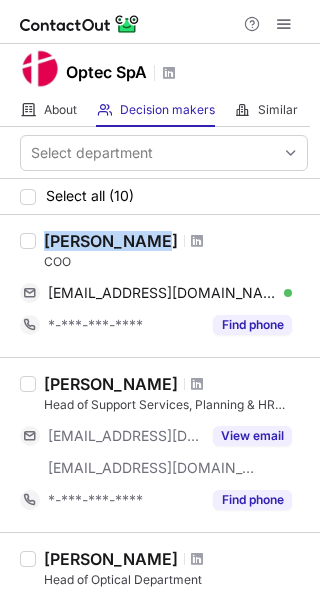 drag, startPoint x: 45, startPoint y: 245, endPoint x: 137, endPoint y: 247, distance: 92.021736 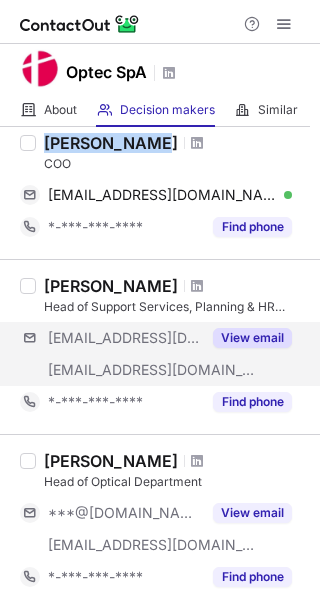 scroll, scrollTop: 100, scrollLeft: 0, axis: vertical 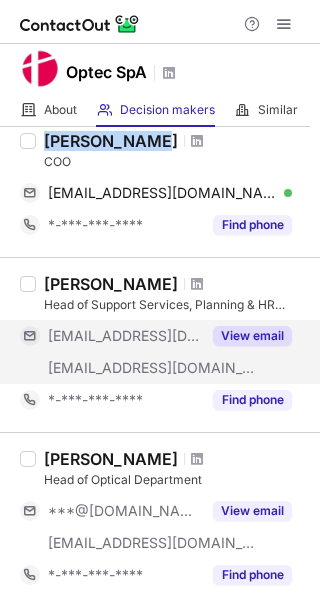 click on "View email" at bounding box center [252, 336] 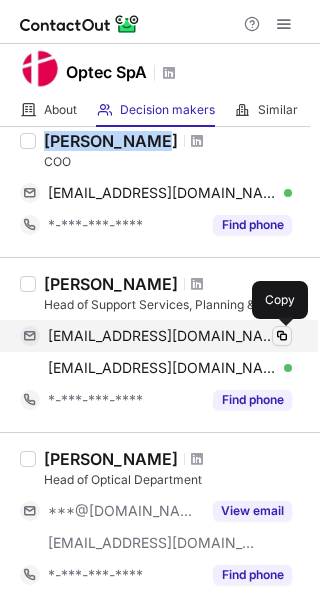 click at bounding box center (282, 336) 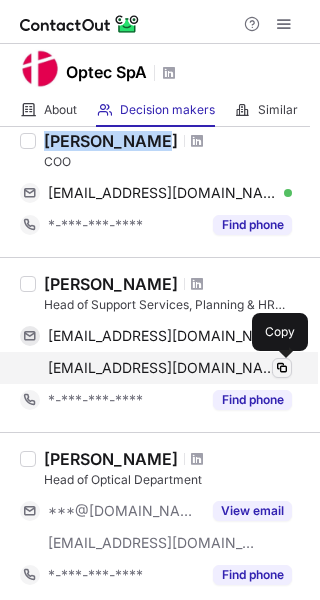 click at bounding box center (282, 368) 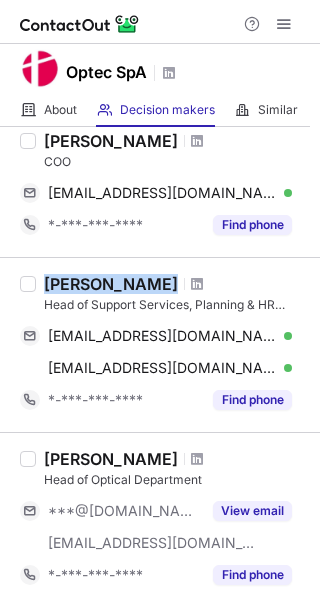 drag, startPoint x: 44, startPoint y: 289, endPoint x: 152, endPoint y: 289, distance: 108 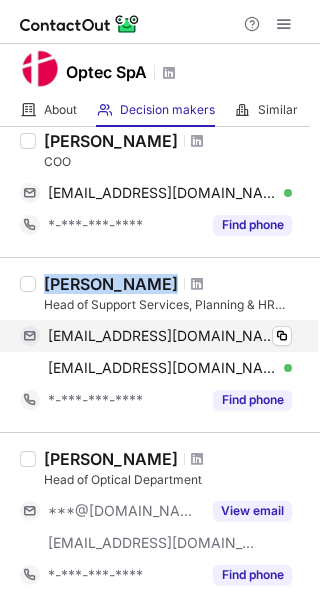 copy on "[PERSON_NAME]" 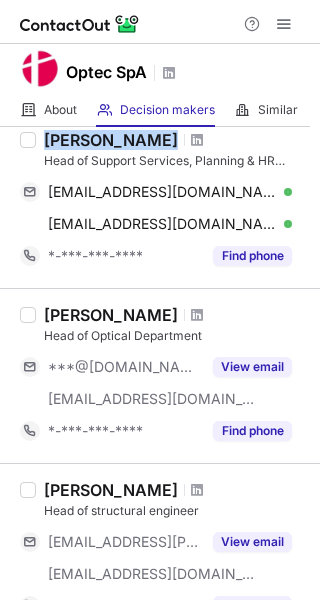 scroll, scrollTop: 300, scrollLeft: 0, axis: vertical 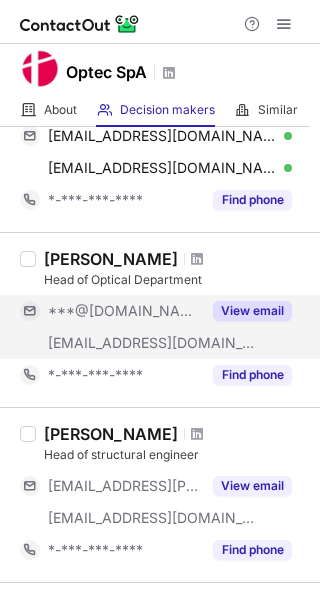 click on "View email" at bounding box center (252, 311) 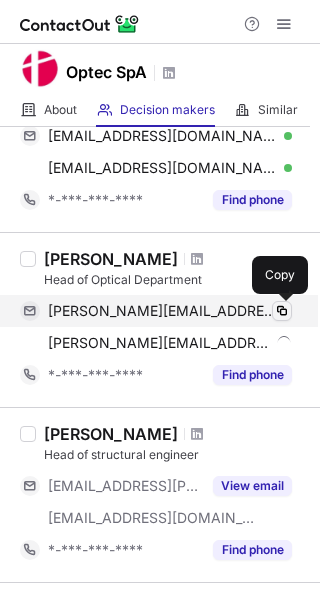 click at bounding box center [282, 311] 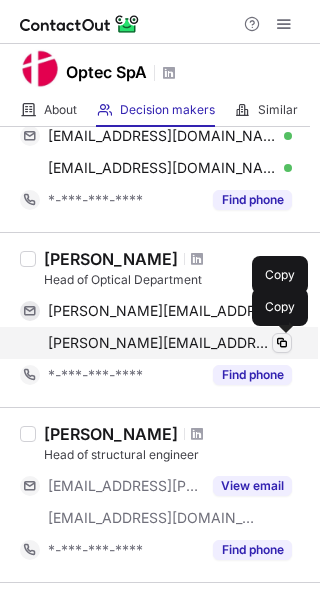 click at bounding box center (282, 343) 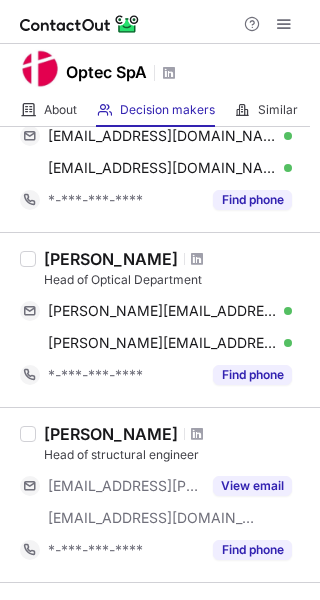 click on "[PERSON_NAME]" at bounding box center (111, 259) 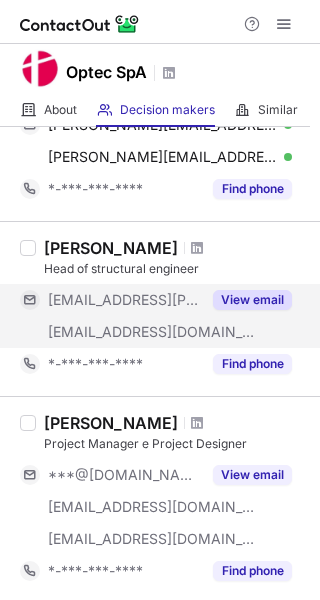 scroll, scrollTop: 500, scrollLeft: 0, axis: vertical 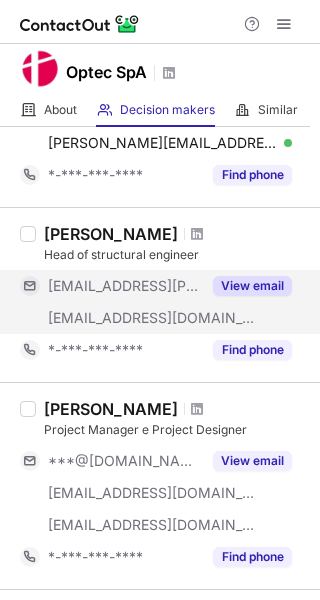 click on "View email" at bounding box center (252, 286) 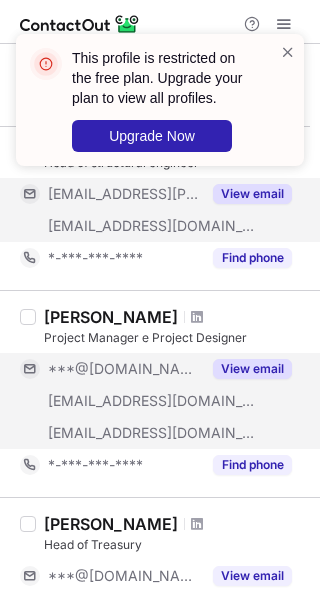 scroll, scrollTop: 600, scrollLeft: 0, axis: vertical 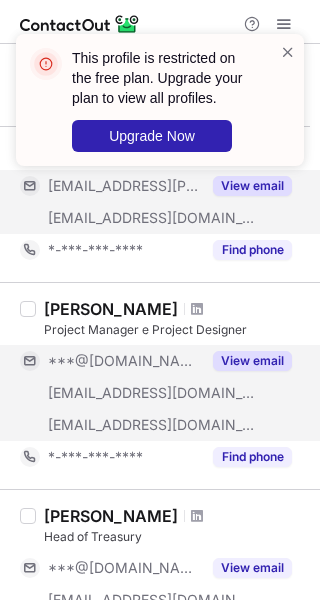 click on "View email" at bounding box center [246, 361] 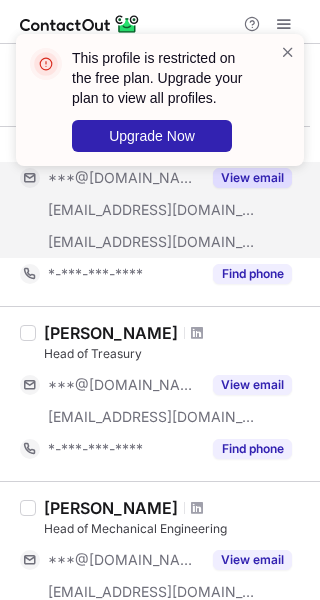 scroll, scrollTop: 800, scrollLeft: 0, axis: vertical 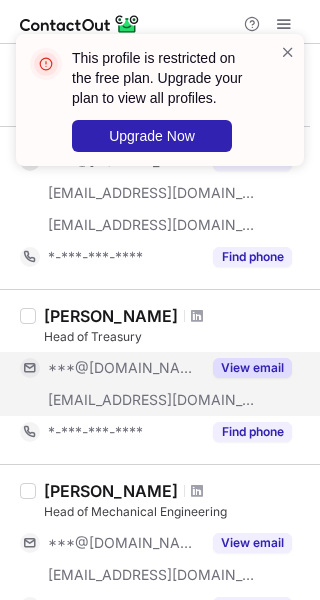 click on "View email" at bounding box center [252, 368] 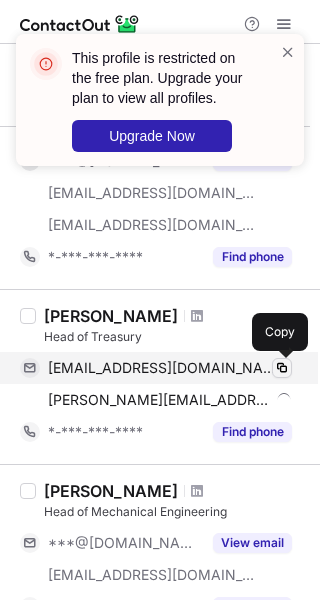 click at bounding box center [282, 368] 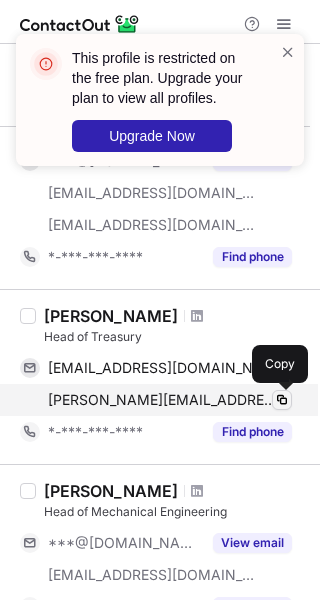 click at bounding box center [282, 400] 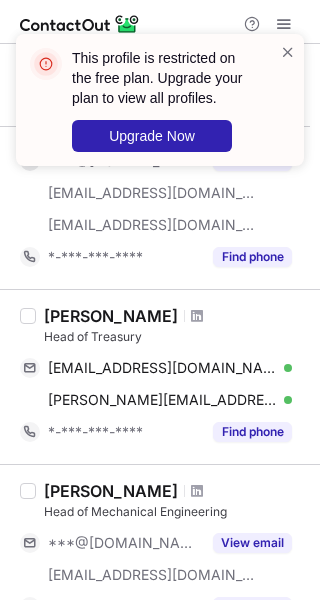 drag, startPoint x: 46, startPoint y: 314, endPoint x: 134, endPoint y: 328, distance: 89.106674 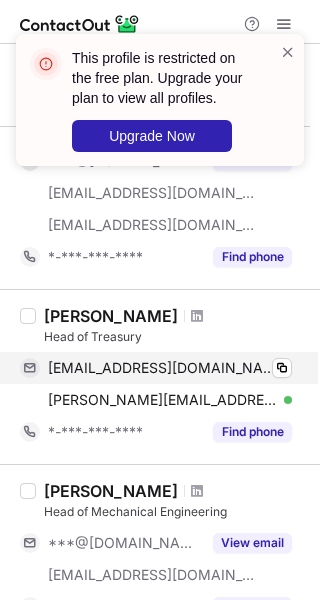 copy on "[PERSON_NAME]" 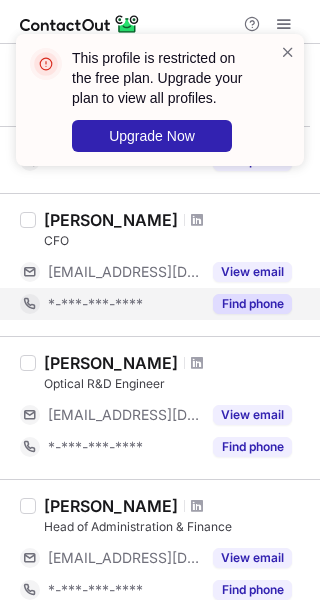 scroll, scrollTop: 1200, scrollLeft: 0, axis: vertical 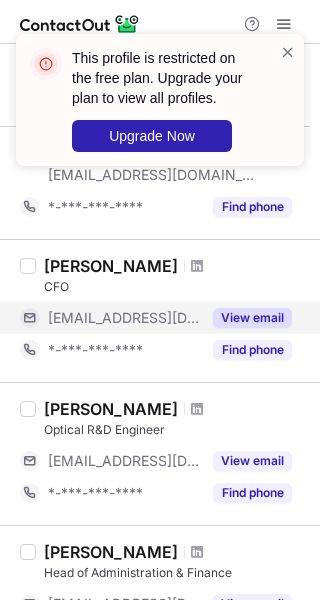 click on "View email" at bounding box center [252, 318] 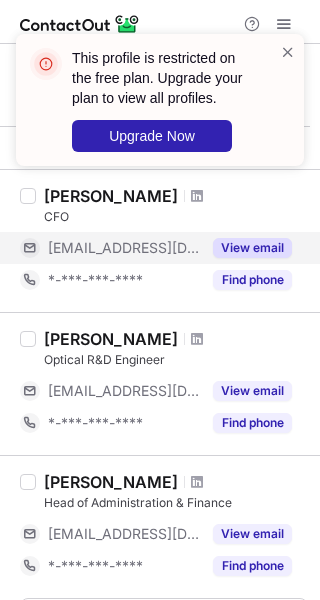 scroll, scrollTop: 1400, scrollLeft: 0, axis: vertical 